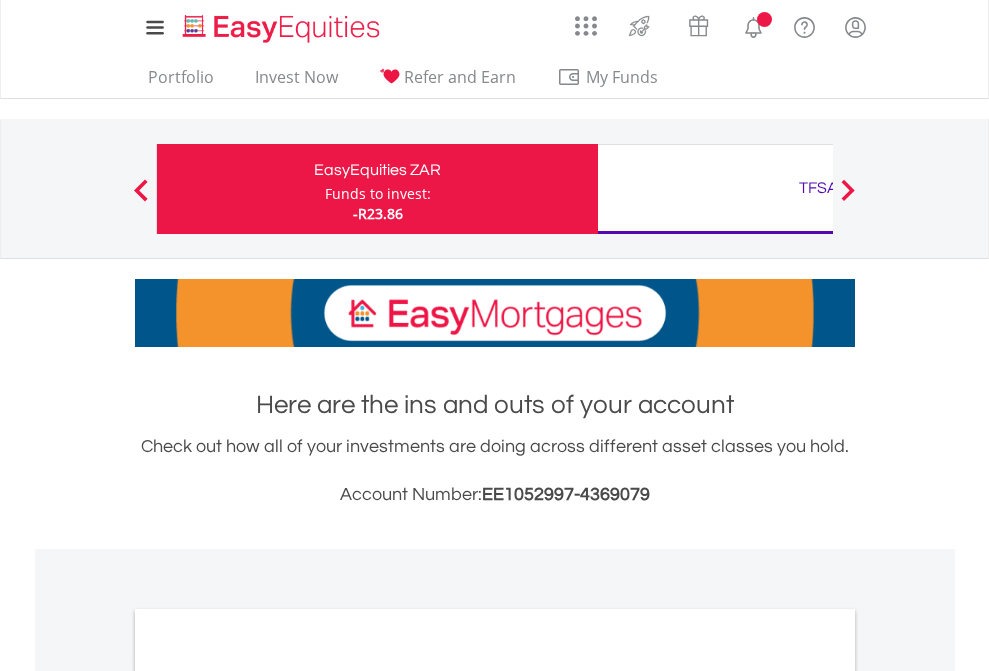 scroll, scrollTop: 0, scrollLeft: 0, axis: both 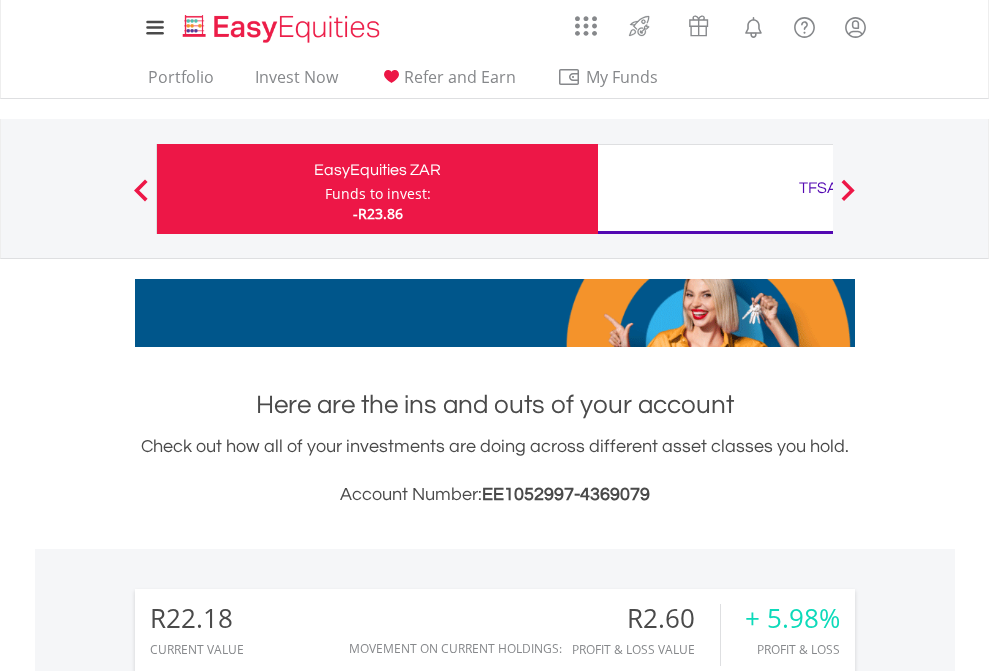 click on "Funds to invest:" at bounding box center [378, 194] 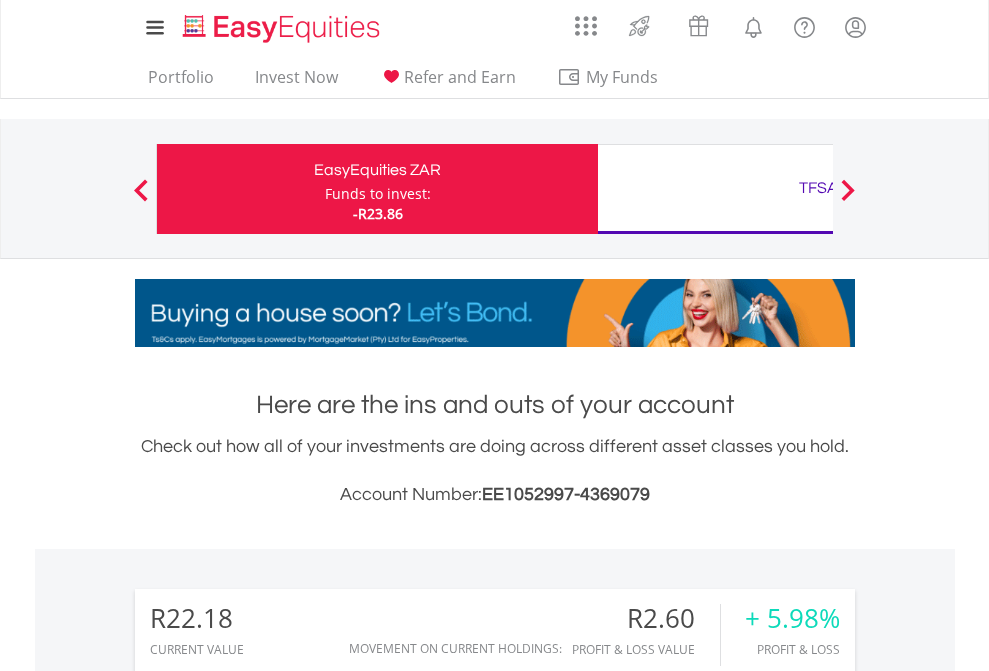 scroll, scrollTop: 999808, scrollLeft: 999687, axis: both 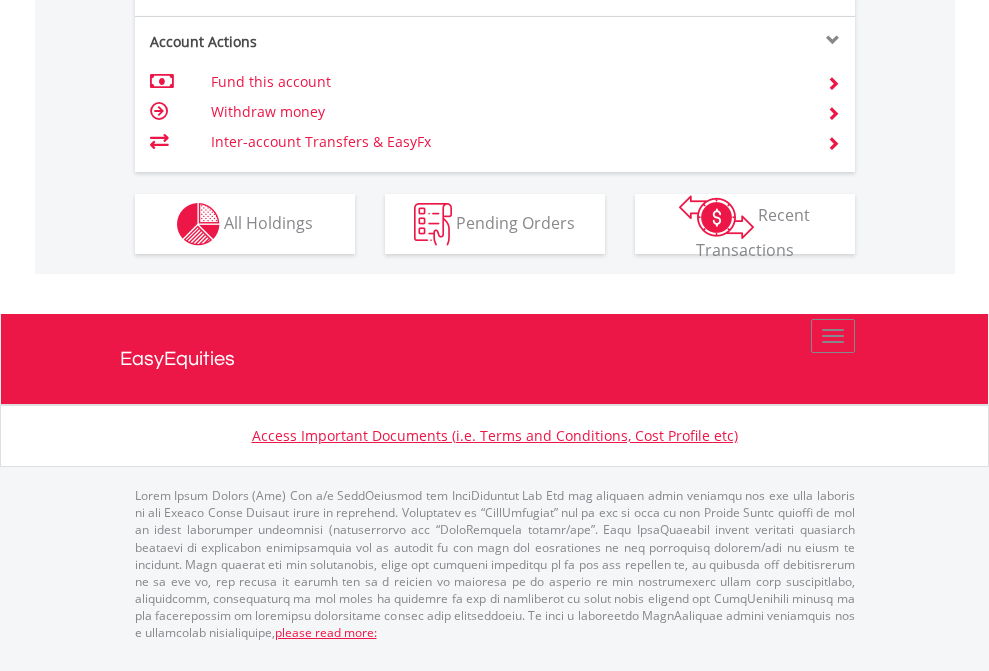 click on "Investment types" at bounding box center [706, -337] 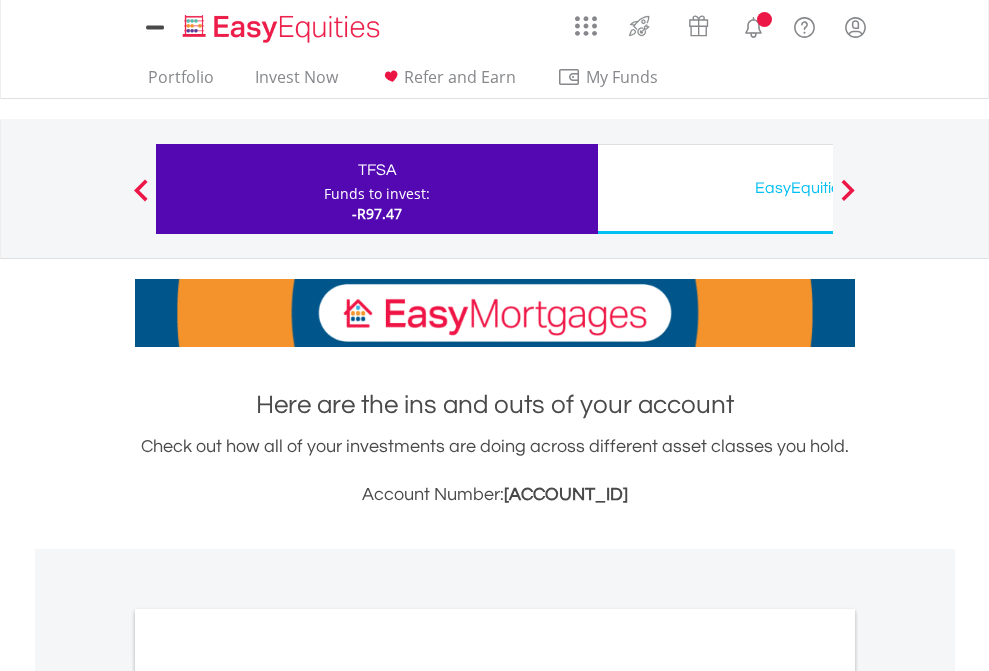 scroll, scrollTop: 0, scrollLeft: 0, axis: both 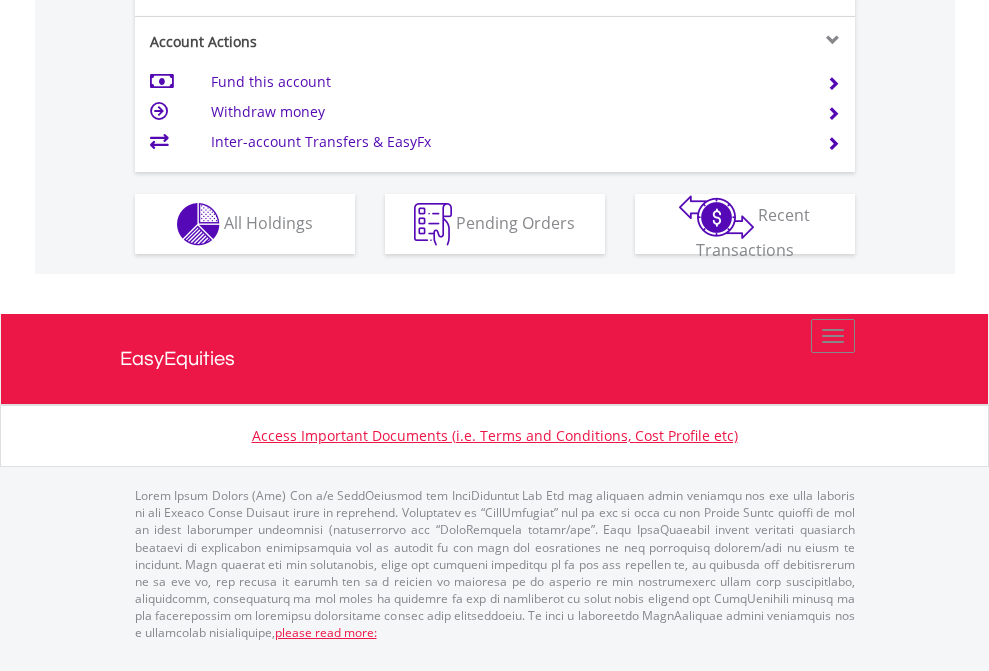 click on "Investment types" at bounding box center (706, -337) 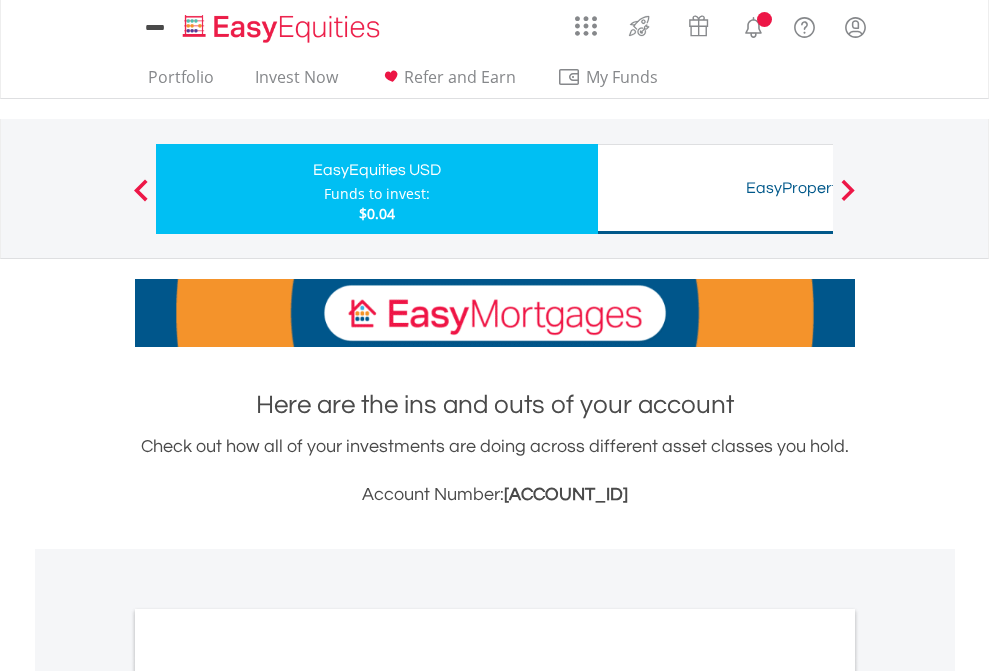 scroll, scrollTop: 0, scrollLeft: 0, axis: both 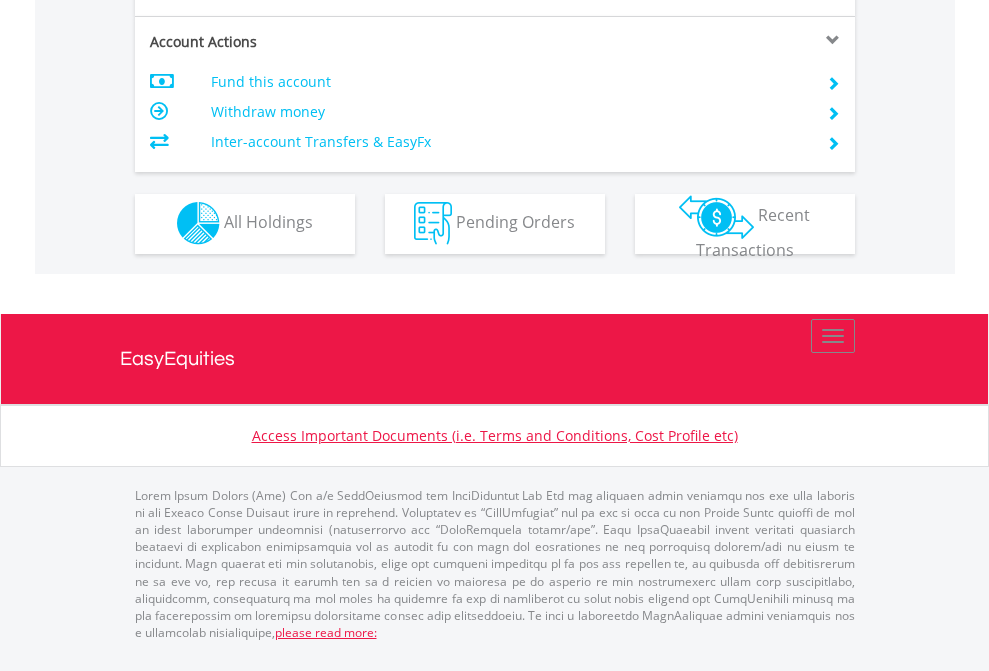 click on "Investment types" at bounding box center [706, -353] 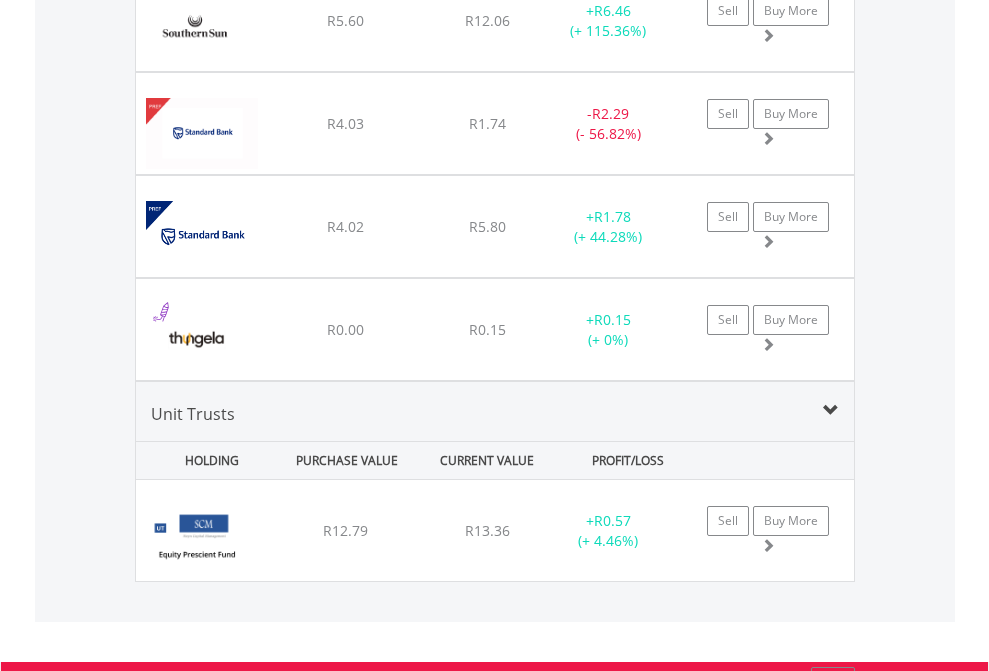 scroll, scrollTop: 2265, scrollLeft: 0, axis: vertical 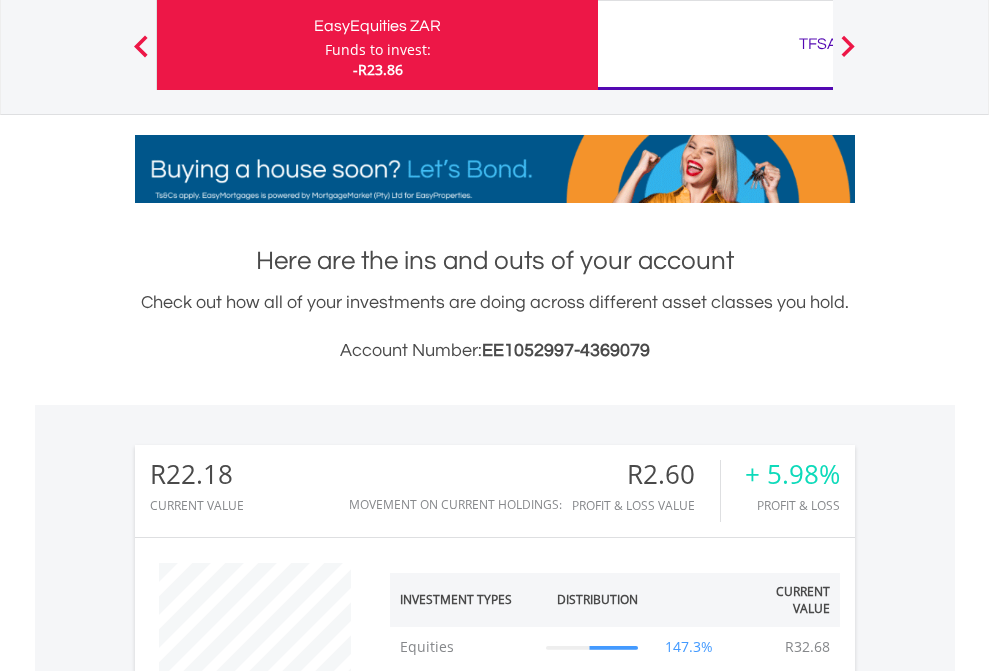click on "TFSA" at bounding box center [818, 44] 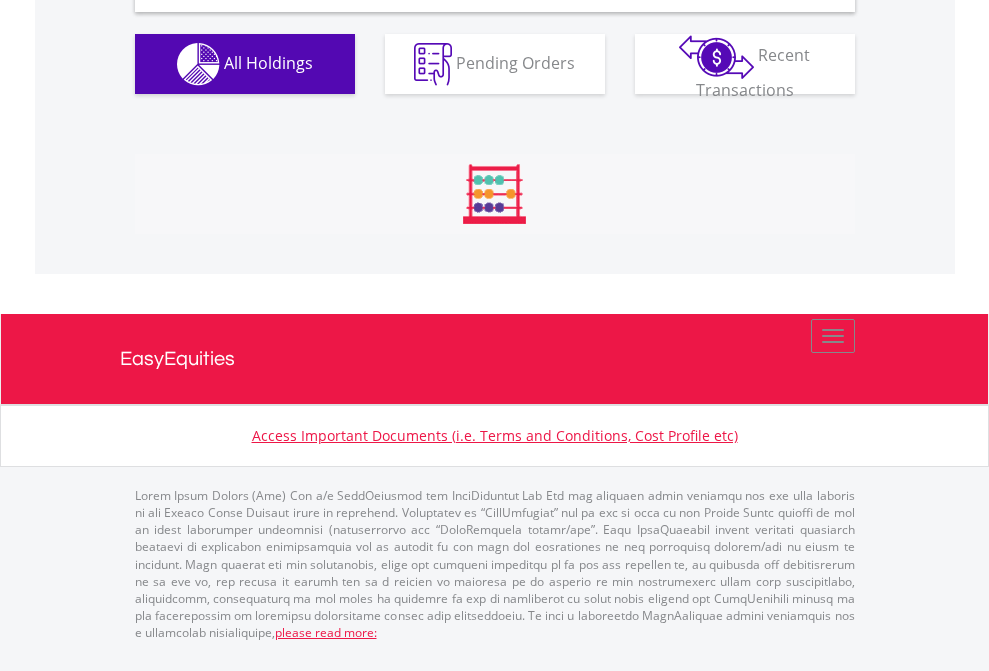 scroll, scrollTop: 1933, scrollLeft: 0, axis: vertical 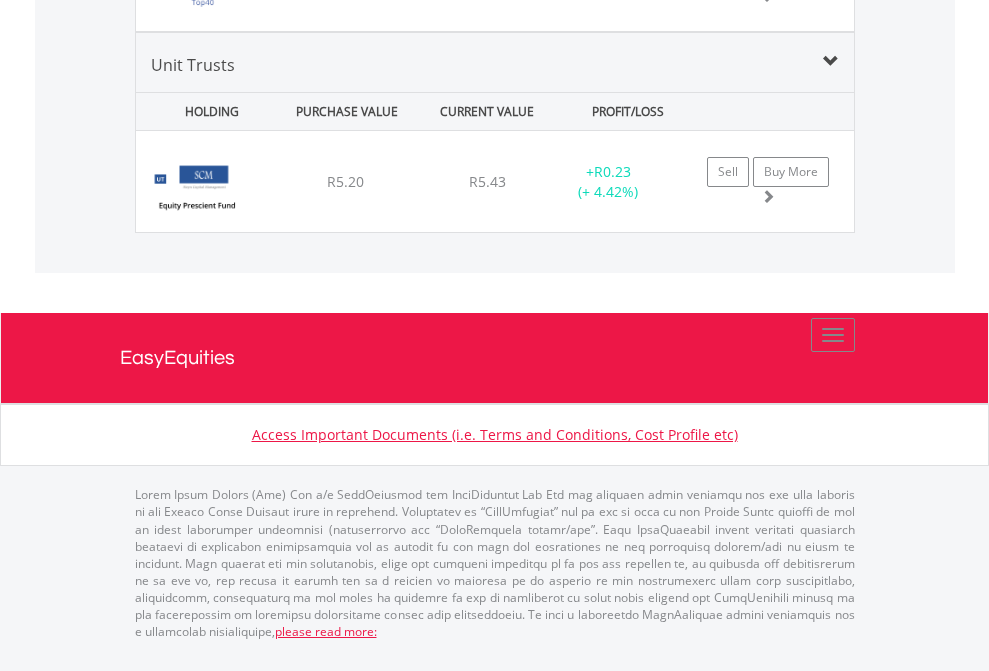click on "EasyEquities USD" at bounding box center (818, -1169) 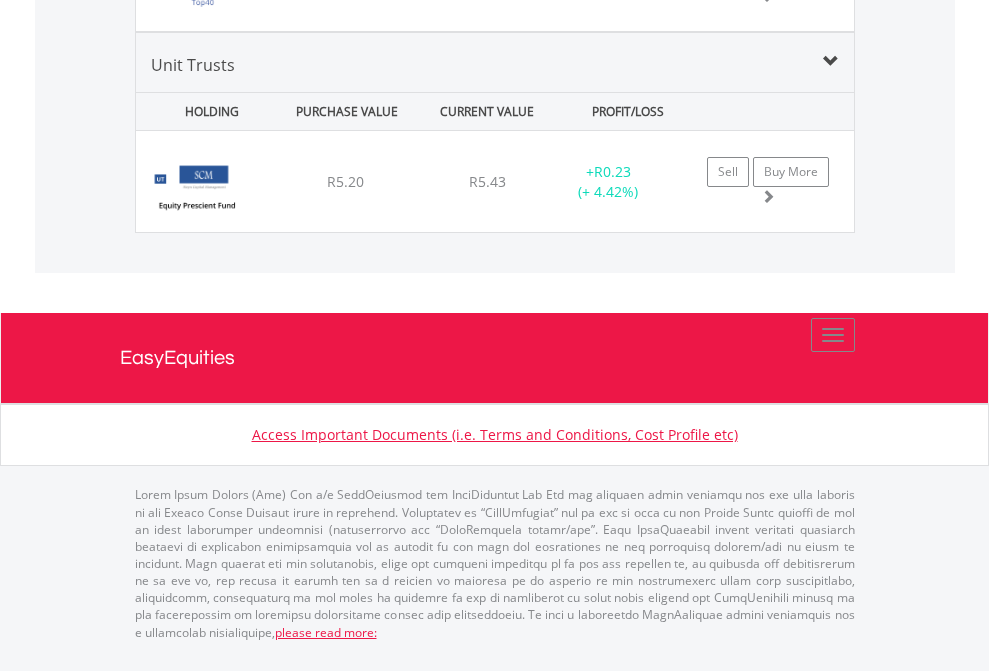 scroll, scrollTop: 144, scrollLeft: 0, axis: vertical 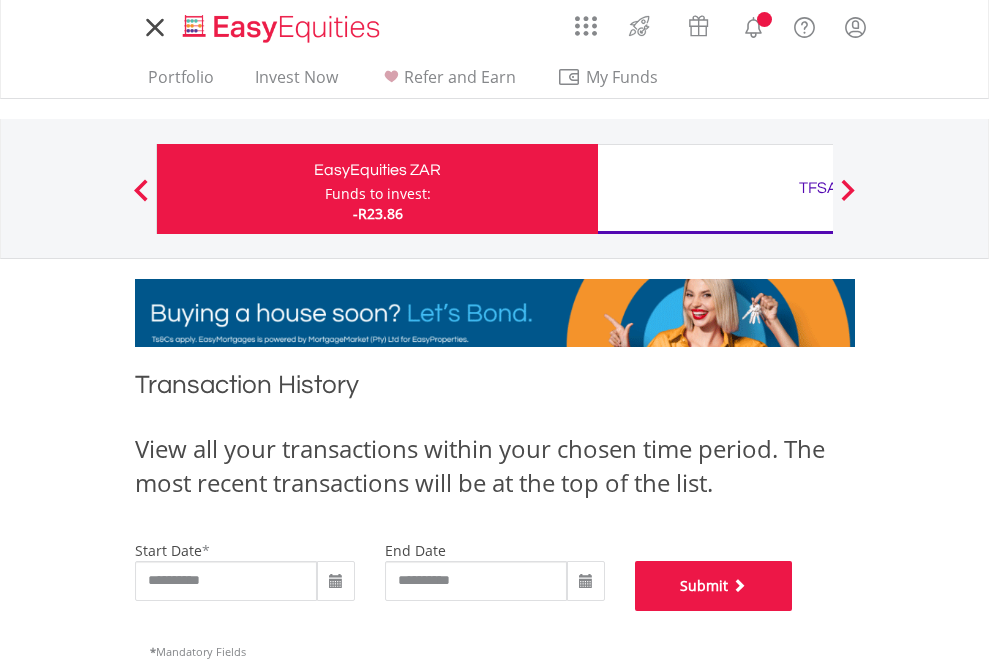 click on "Submit" at bounding box center [714, 586] 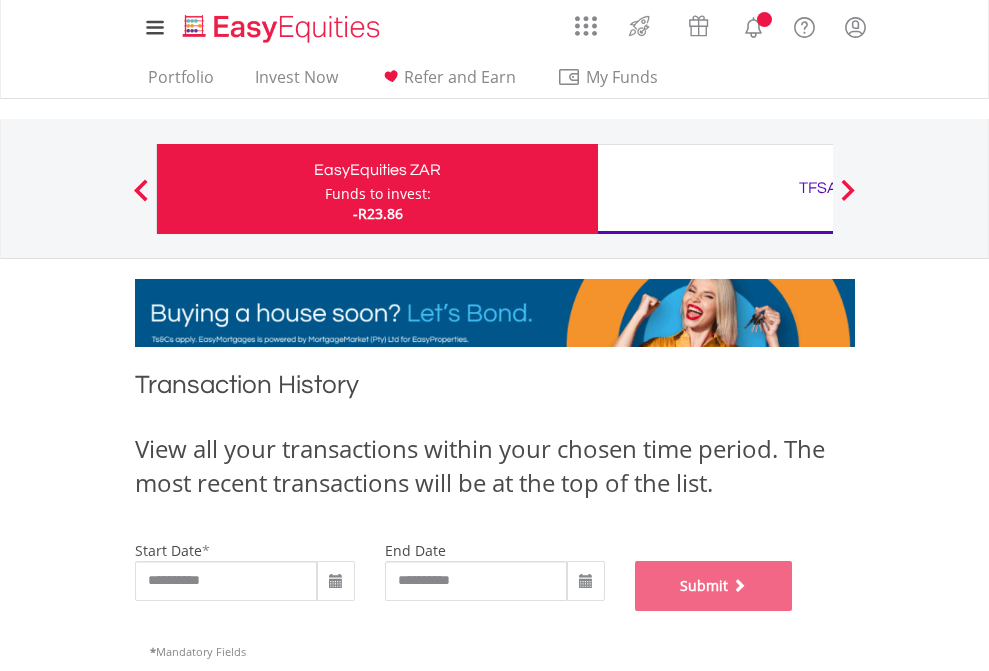 scroll, scrollTop: 811, scrollLeft: 0, axis: vertical 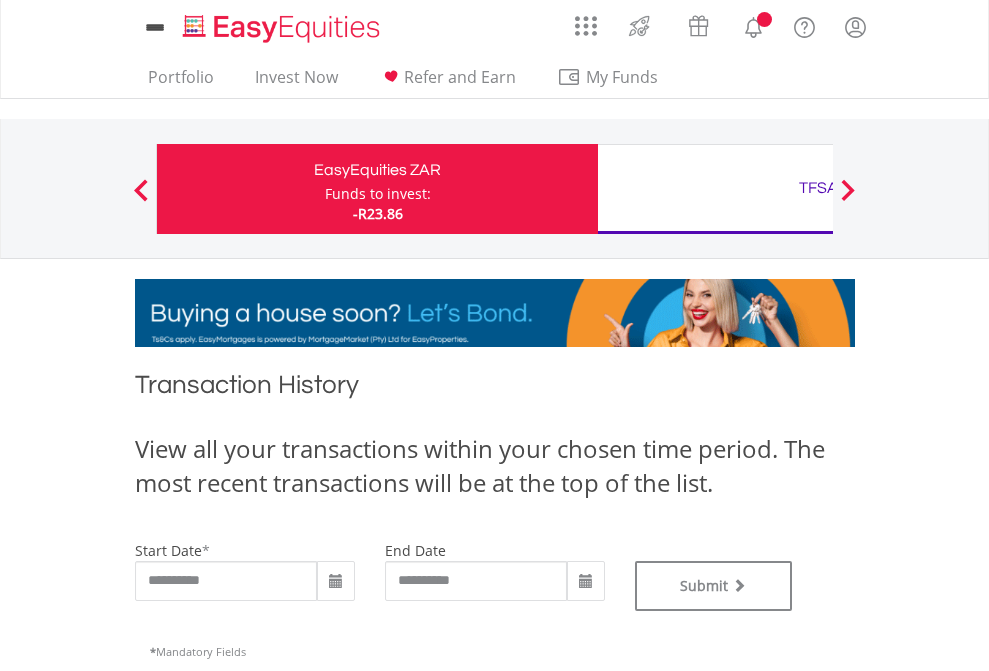 click on "TFSA" at bounding box center (818, 188) 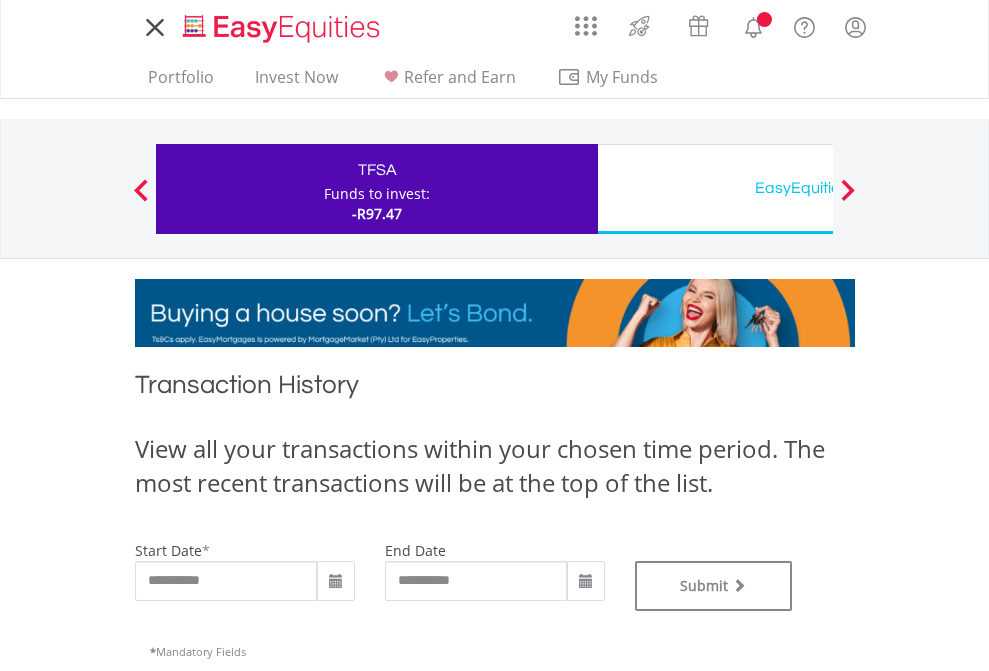 scroll, scrollTop: 0, scrollLeft: 0, axis: both 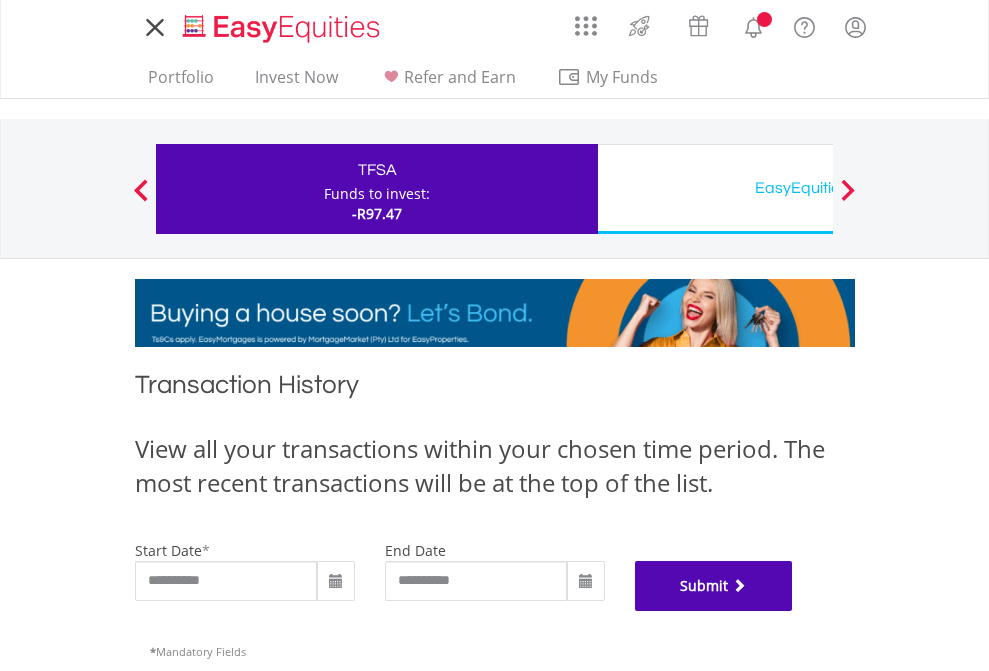 click on "Submit" at bounding box center [714, 586] 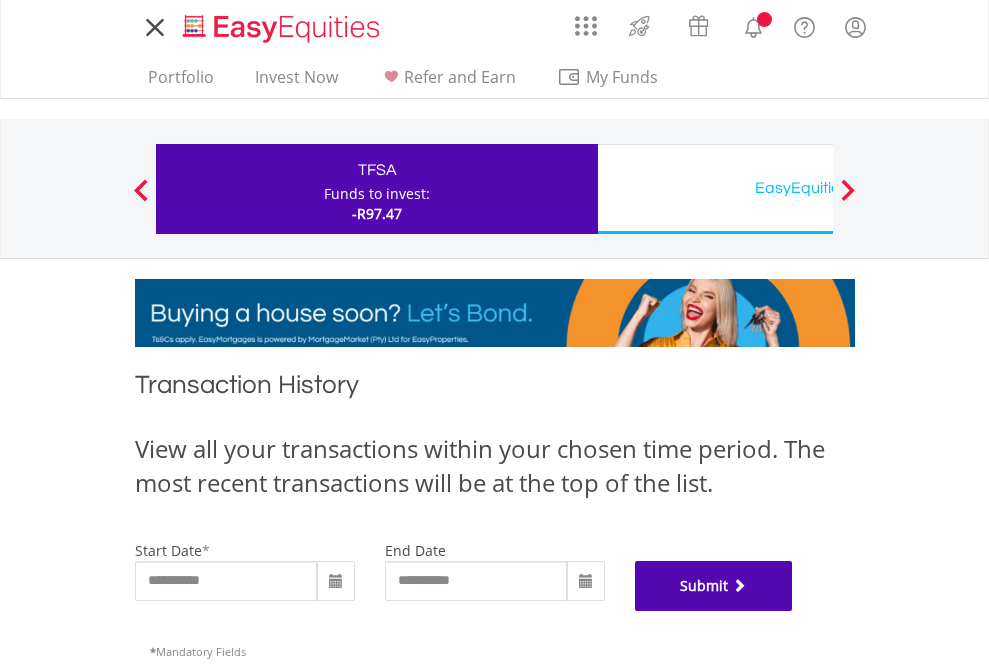 scroll, scrollTop: 811, scrollLeft: 0, axis: vertical 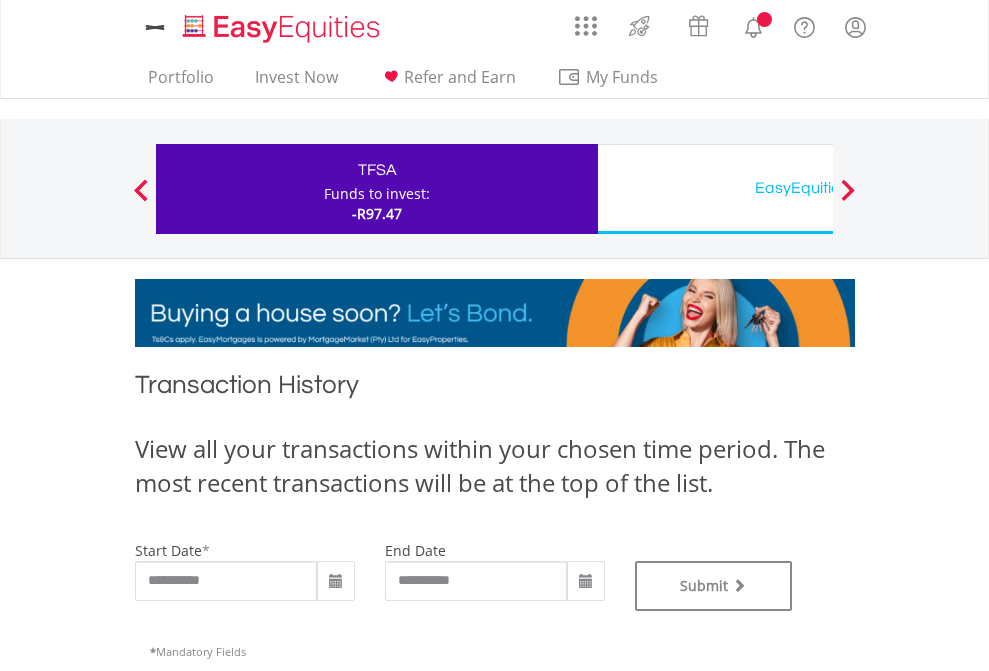 click on "EasyEquities USD" at bounding box center [818, 188] 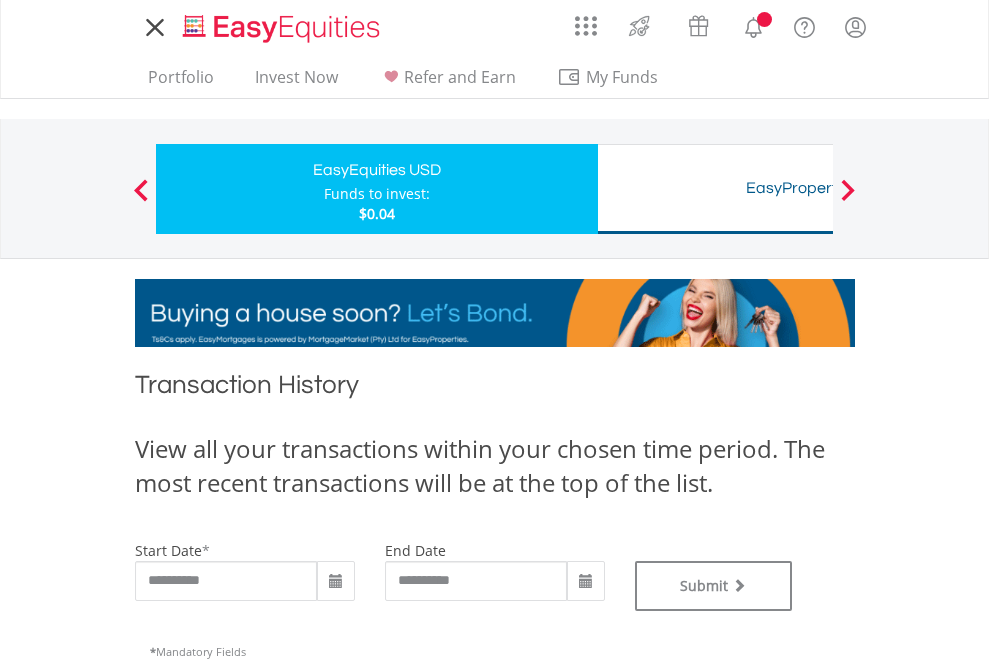 scroll, scrollTop: 0, scrollLeft: 0, axis: both 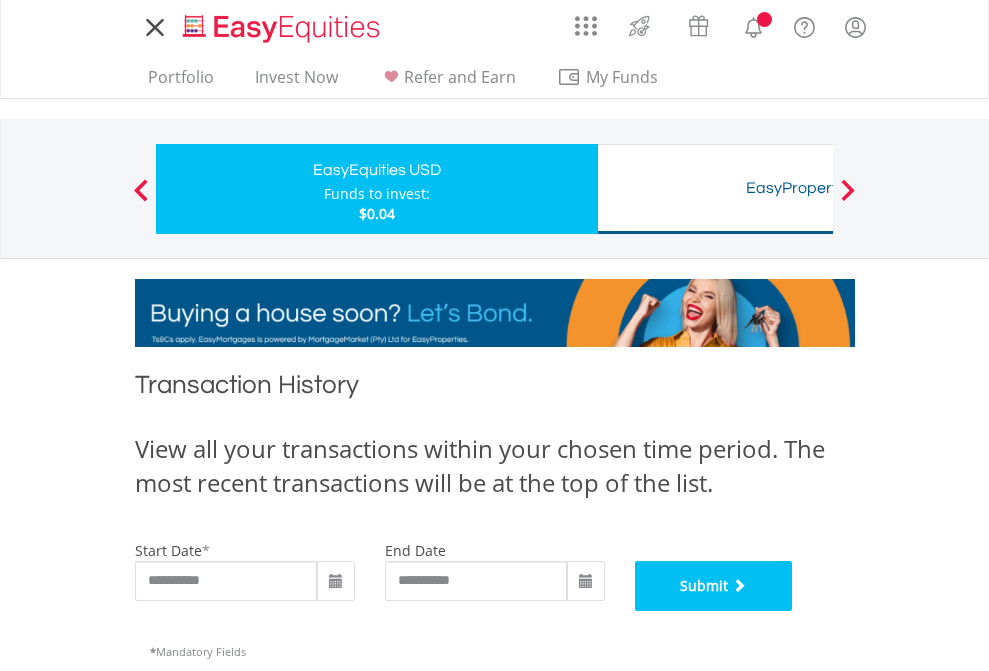 click on "Submit" at bounding box center (714, 586) 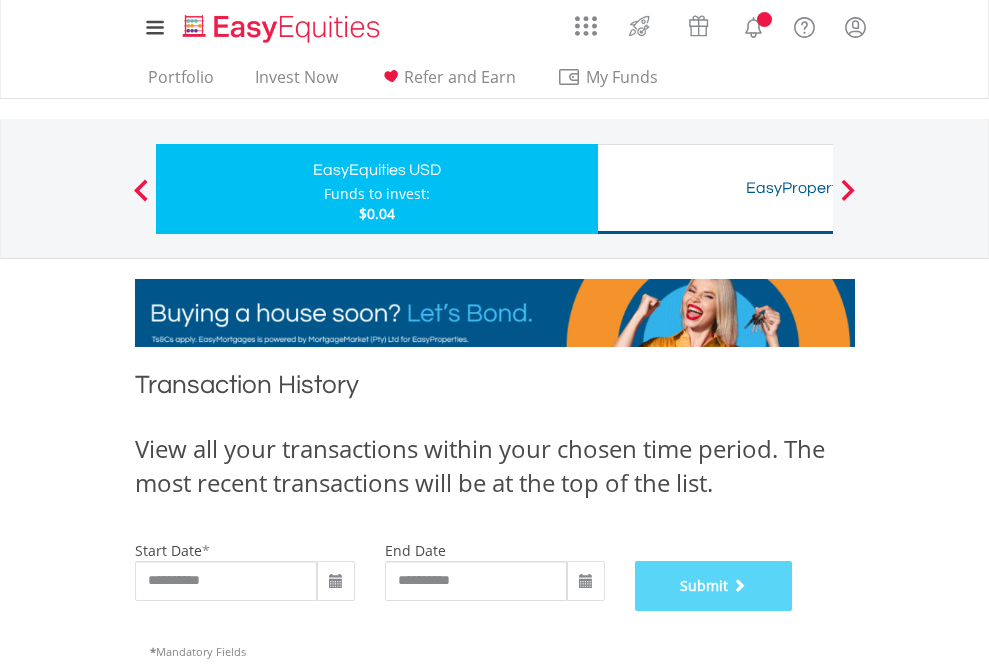 scroll, scrollTop: 811, scrollLeft: 0, axis: vertical 